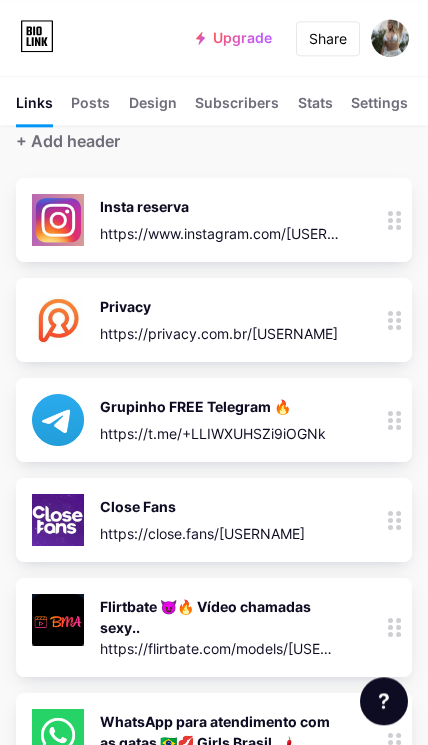 scroll, scrollTop: 0, scrollLeft: 0, axis: both 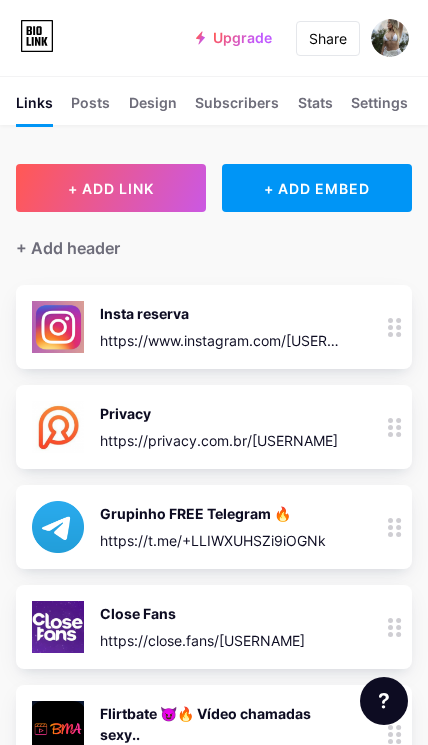 click on "Posts" at bounding box center (90, 108) 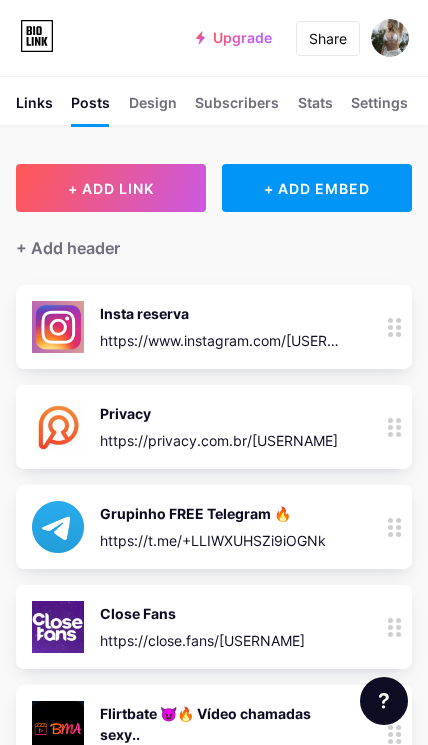 click on "Design" at bounding box center (153, 108) 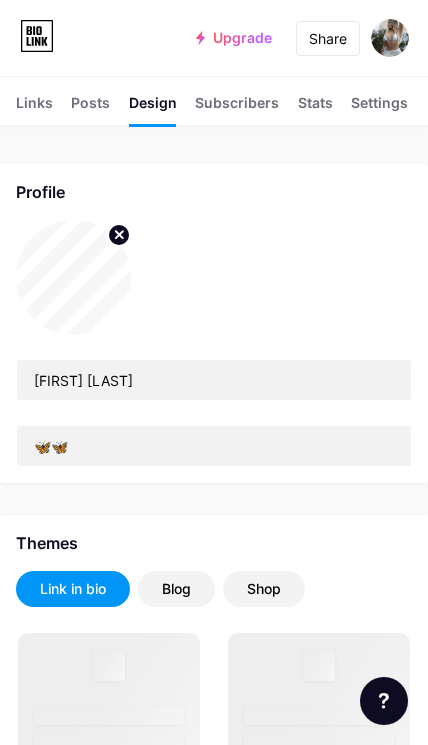 click on "Subscribers
NEW" at bounding box center [237, 108] 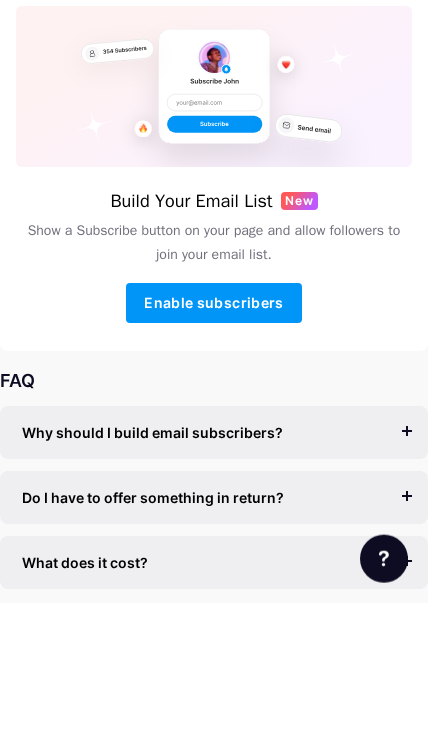 scroll, scrollTop: 32, scrollLeft: 0, axis: vertical 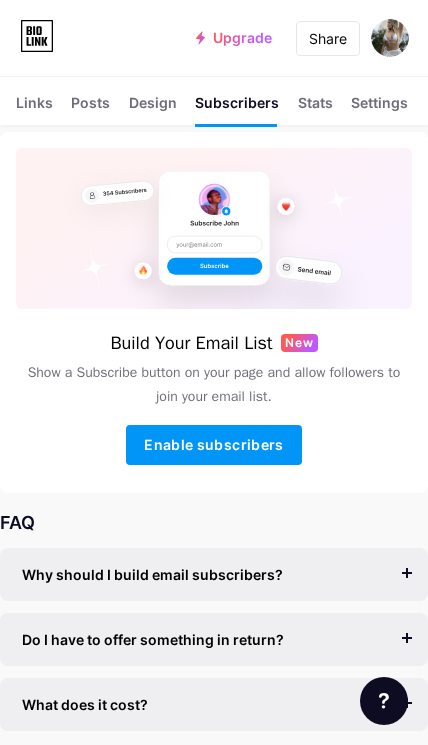 click on "Design" at bounding box center (153, 108) 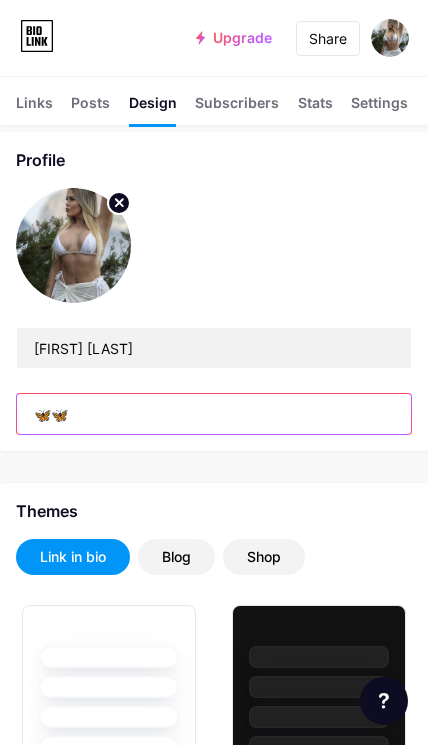 click on "🦋🦋" at bounding box center (214, 414) 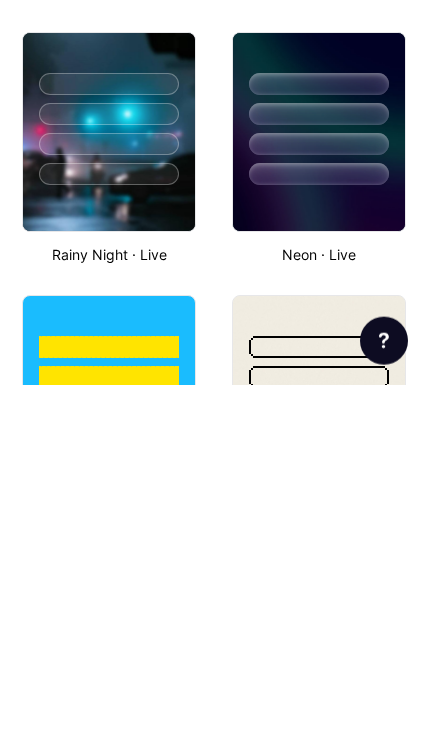 scroll, scrollTop: 1371, scrollLeft: 0, axis: vertical 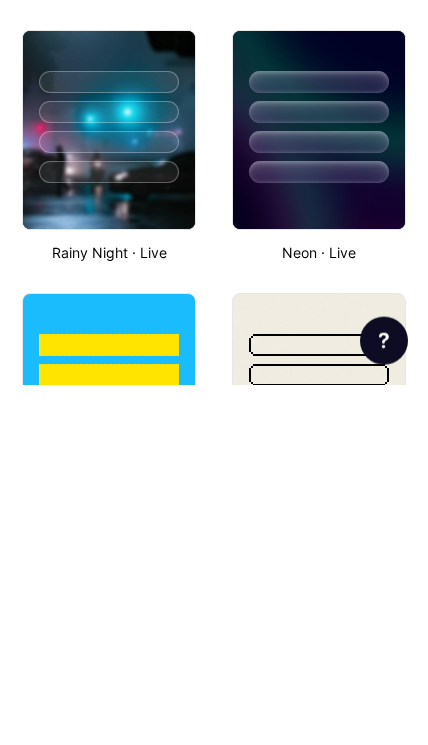 click at bounding box center (109, 502) 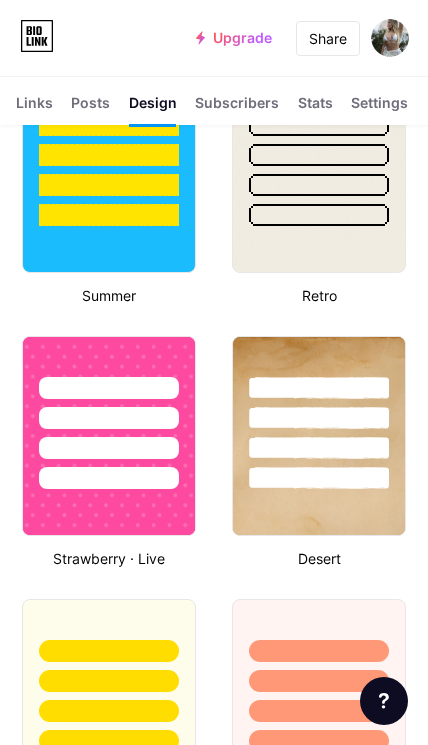 scroll, scrollTop: 1952, scrollLeft: 0, axis: vertical 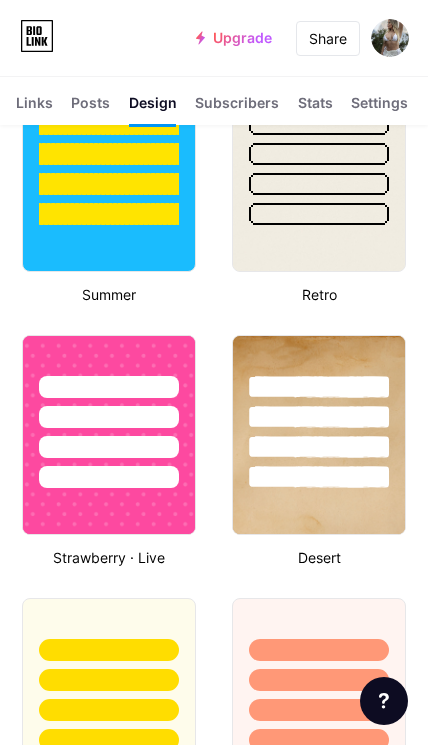 click at bounding box center [109, 417] 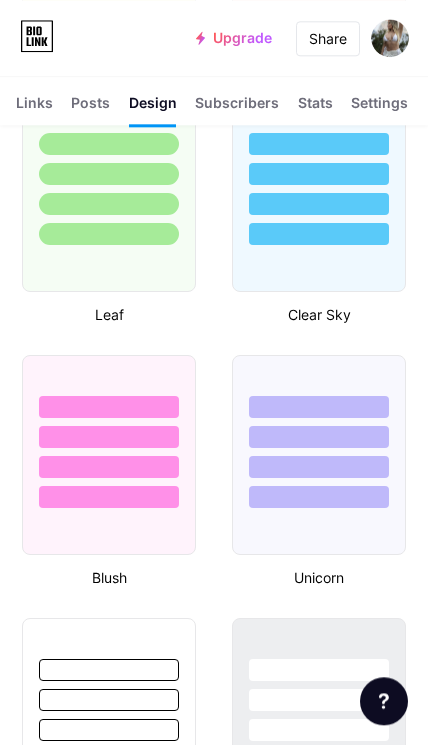 scroll, scrollTop: 2721, scrollLeft: 0, axis: vertical 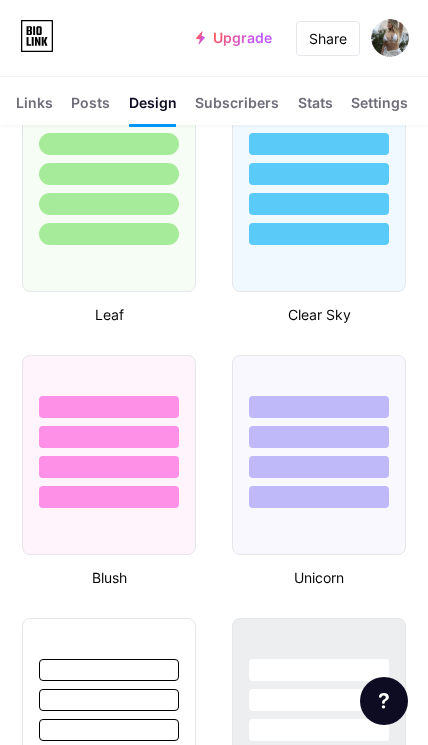click at bounding box center (109, 407) 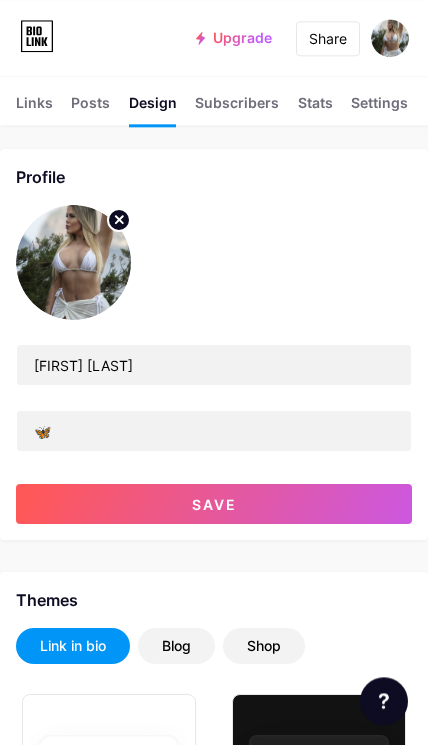 scroll, scrollTop: 0, scrollLeft: 0, axis: both 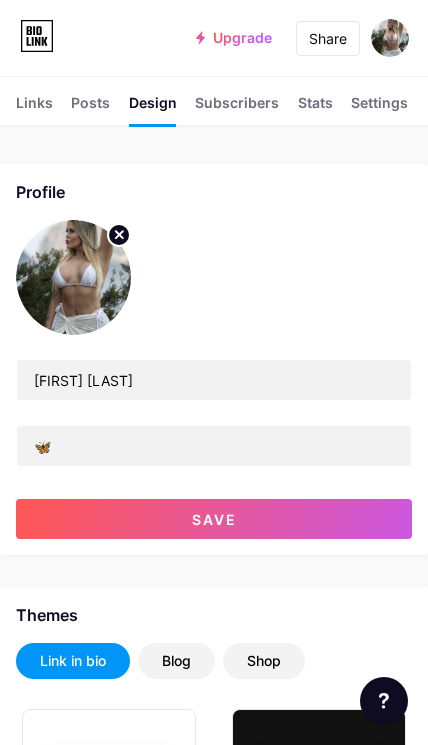 click on "Save" at bounding box center (214, 519) 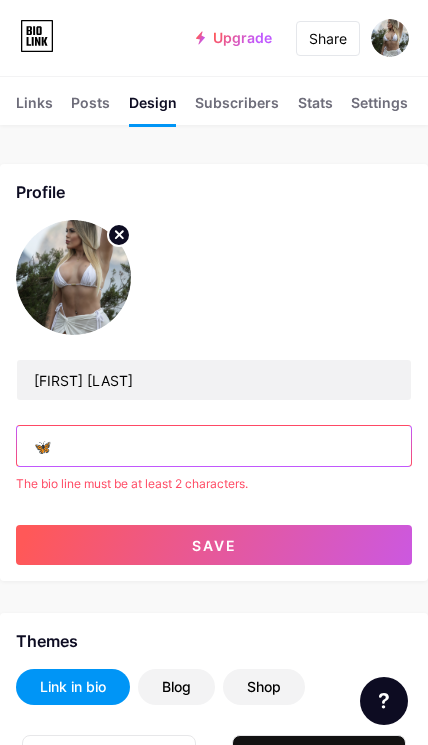 click on "🦋" at bounding box center (214, 446) 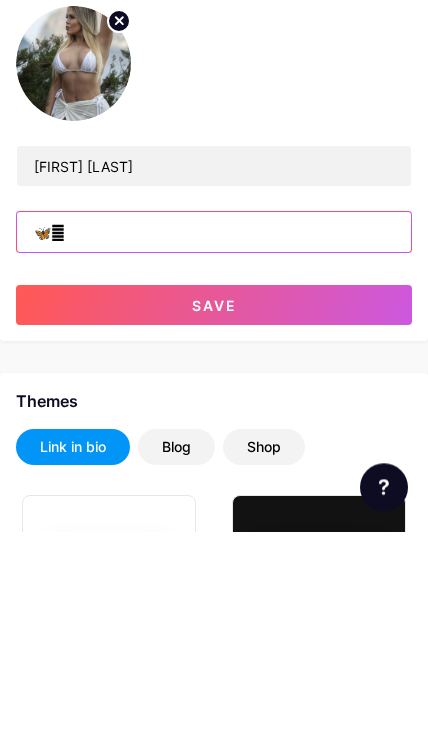 type on "🦋" 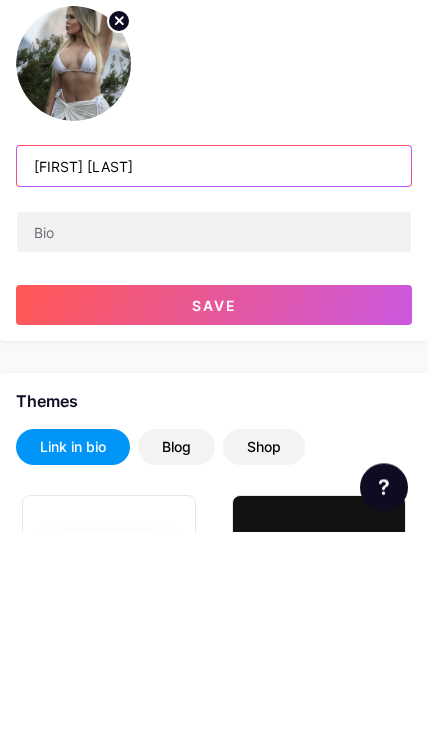 click on "[FIRST] [LAST]" at bounding box center (214, 380) 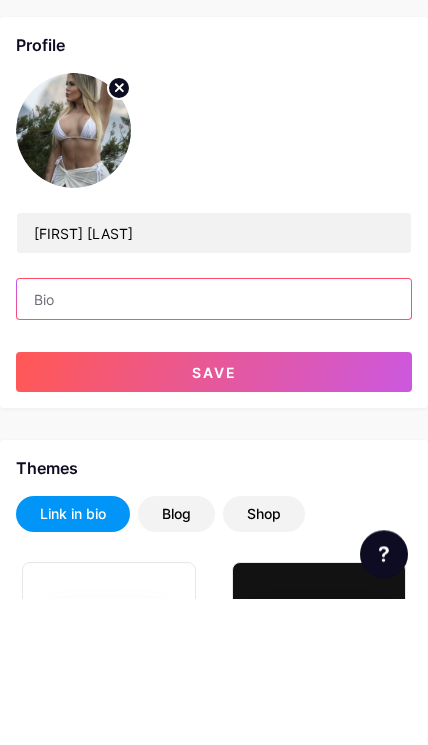 click at bounding box center [214, 446] 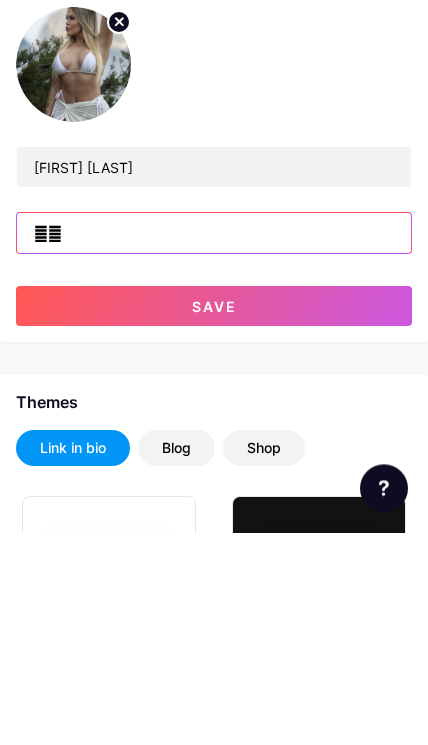 type on "🩷🩷" 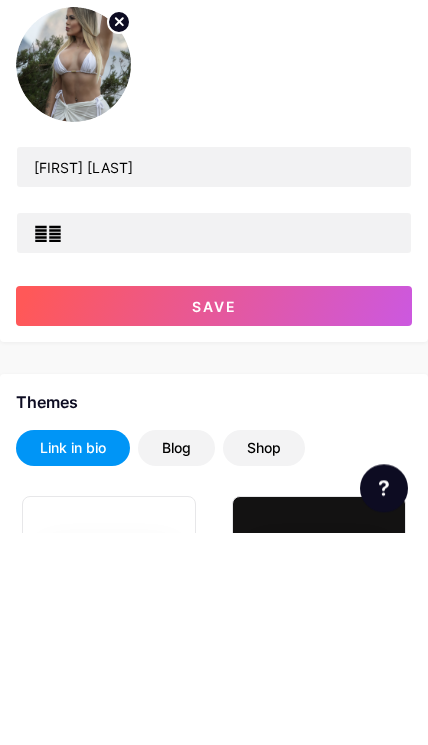 click on "Save" at bounding box center (214, 519) 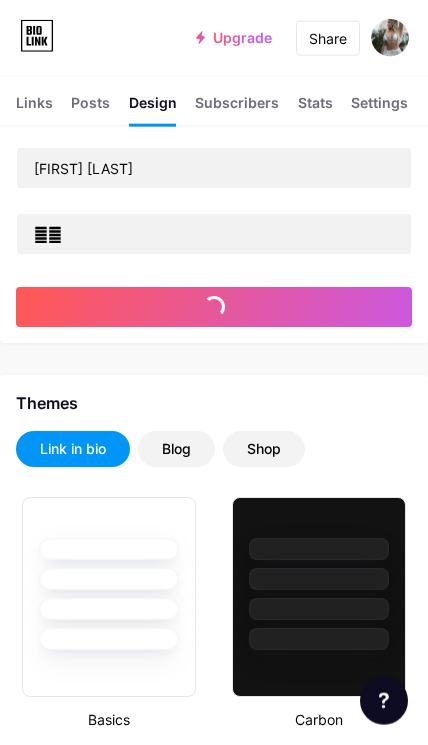 scroll, scrollTop: 213, scrollLeft: 0, axis: vertical 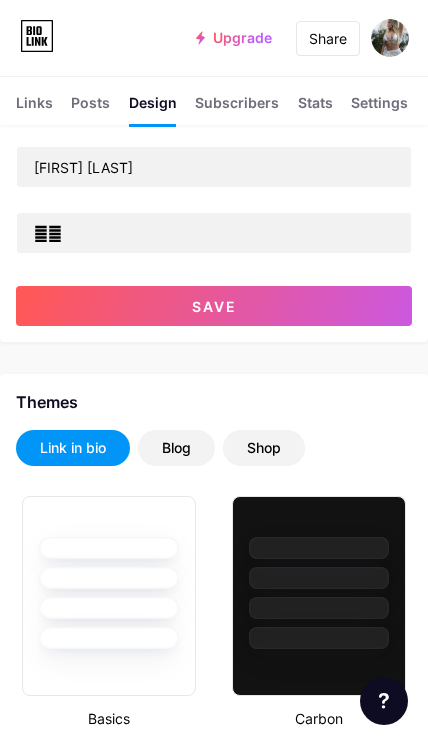 click at bounding box center (390, 38) 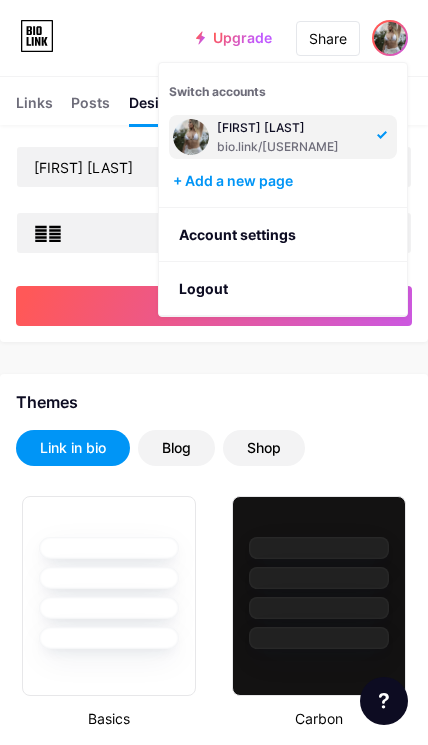 click on "[FIRST] [LAST]" at bounding box center (291, 128) 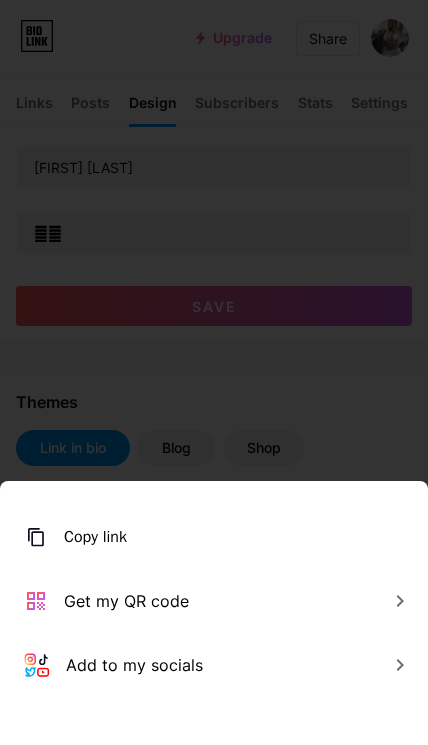click at bounding box center (214, 372) 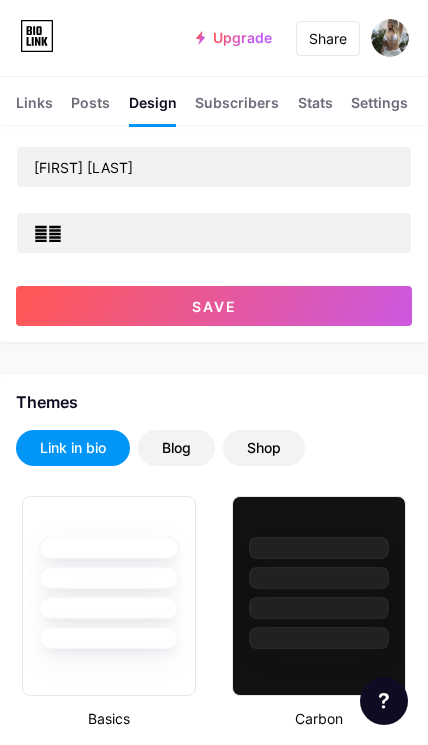 scroll, scrollTop: 0, scrollLeft: 0, axis: both 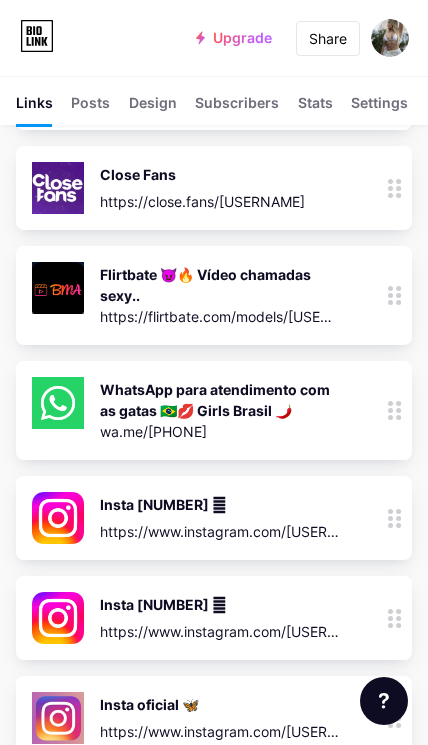 click on "WhatsApp para atendimento com as gatas 🇧🇷💋 Girls Brasil 🌶️" at bounding box center [220, 400] 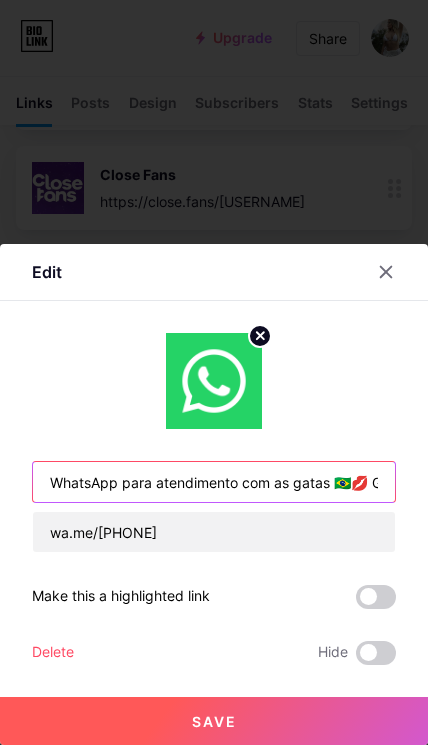 click on "WhatsApp para atendimento com as gatas 🇧🇷💋 Girls Brasil 🌶️" at bounding box center (214, 482) 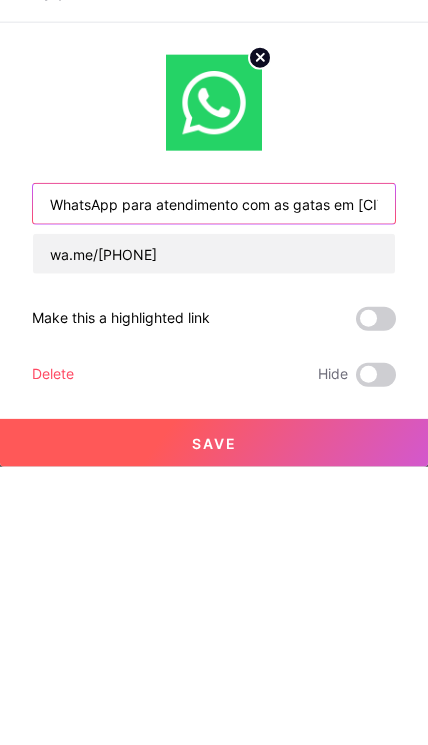 type on "WhatsApp para atendimento com as gatas em [CITY] e [CITY] 🇧🇷💋 Girls Brasil 🌶️" 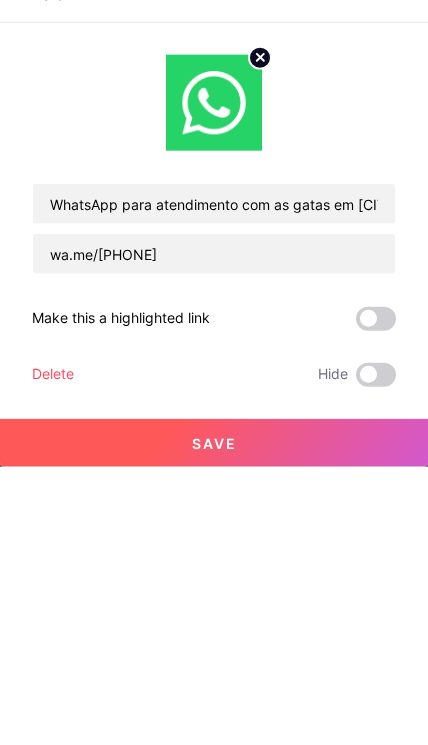 click on "Save" at bounding box center (214, 721) 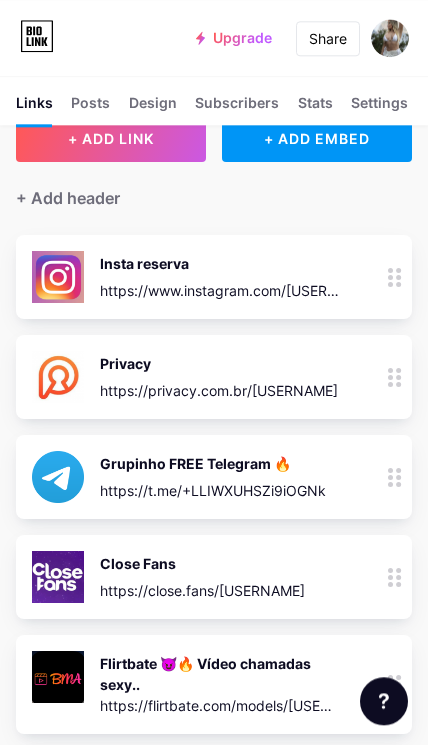 scroll, scrollTop: 0, scrollLeft: 0, axis: both 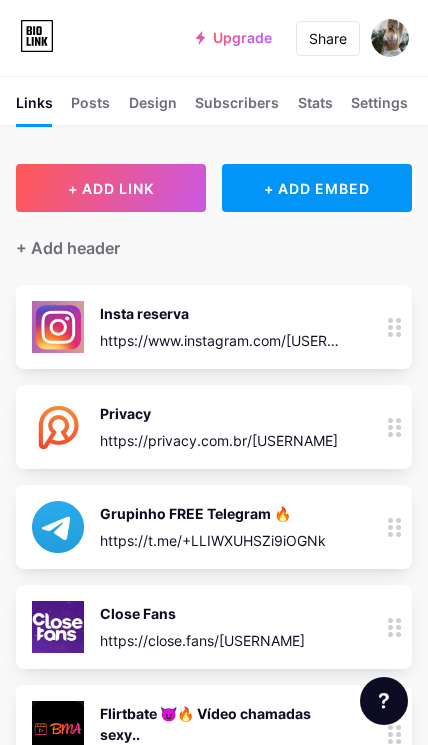 click on "Close Fans" at bounding box center [202, 613] 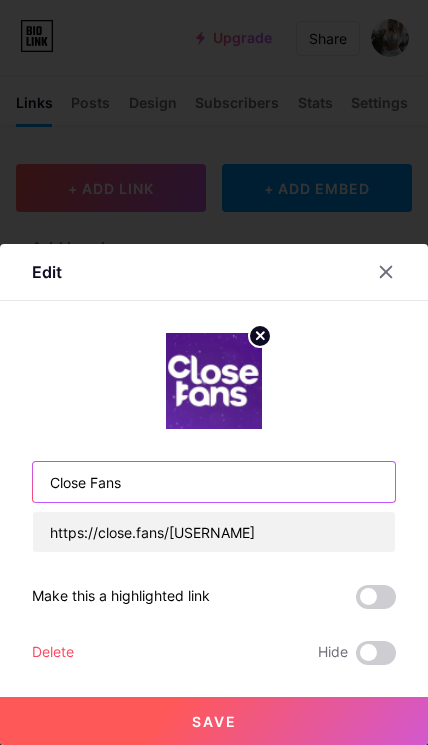 click on "Close Fans" at bounding box center (214, 482) 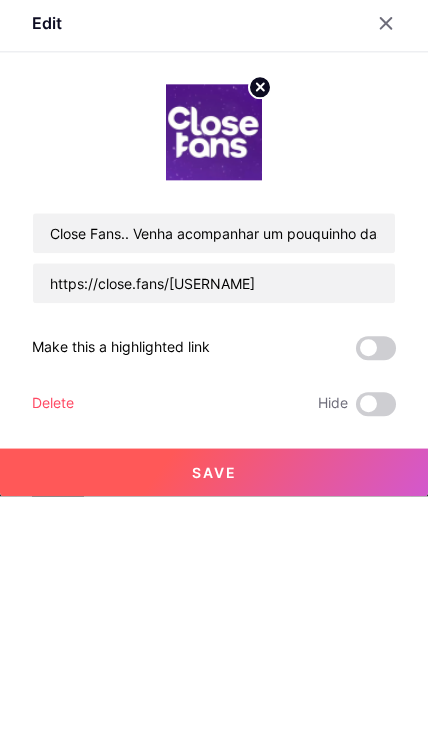 scroll, scrollTop: 248, scrollLeft: 0, axis: vertical 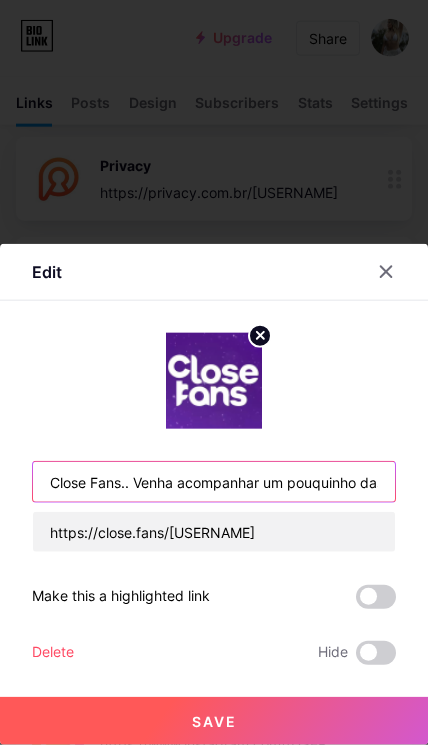 click on "Close Fans.. Venha acompanhar um pouquinho das minhas viagens 🥰🔥" at bounding box center [214, 482] 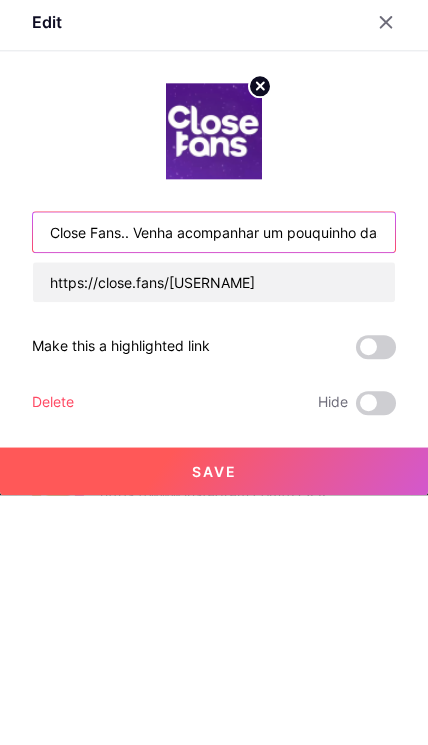 click on "Close Fans.. Ve acompanhar um pouquinho das minhas viagens 🥰🔥" at bounding box center (214, 482) 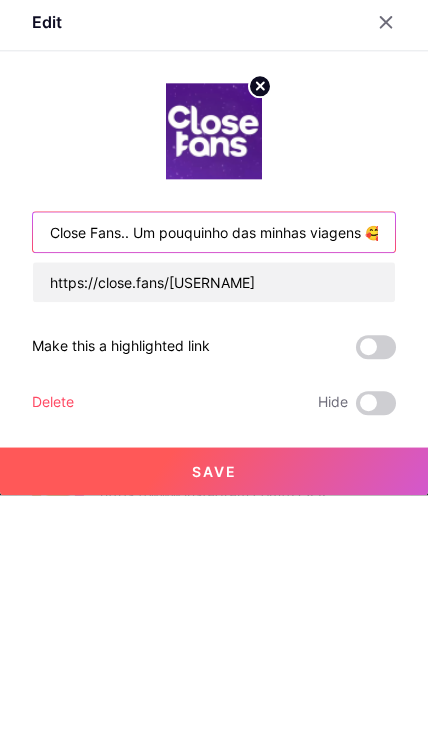 click on "Close Fans.. Um pouquinho das minhas viagens 🥰🔥" at bounding box center [214, 482] 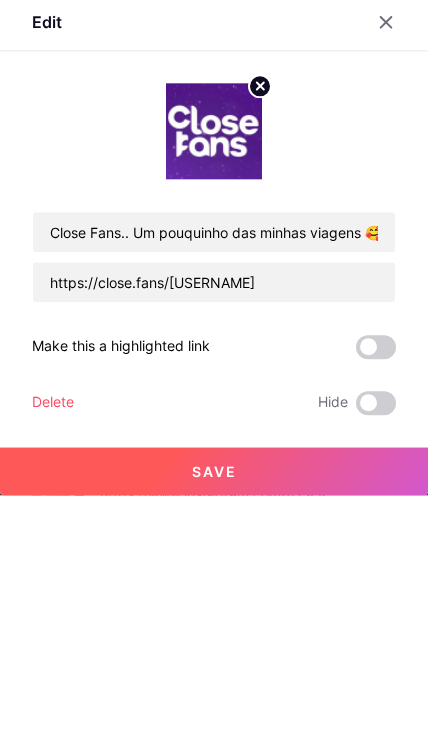 scroll, scrollTop: 498, scrollLeft: 0, axis: vertical 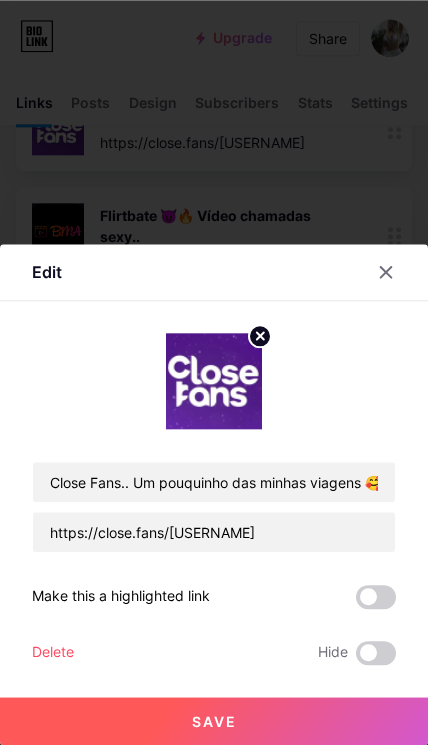 click on "Save" at bounding box center [214, 721] 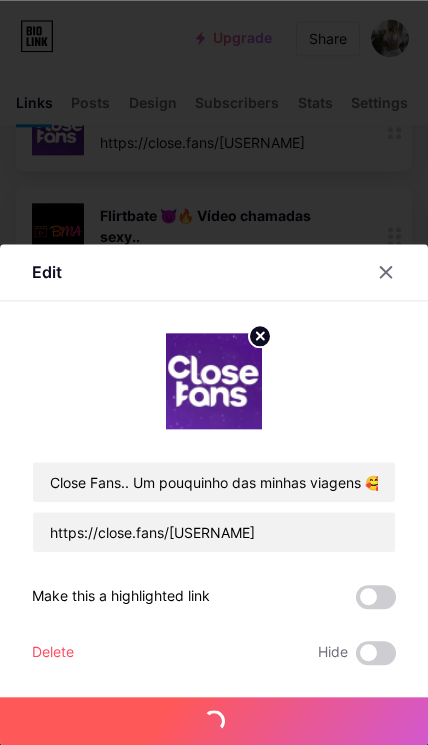 scroll, scrollTop: 498, scrollLeft: 0, axis: vertical 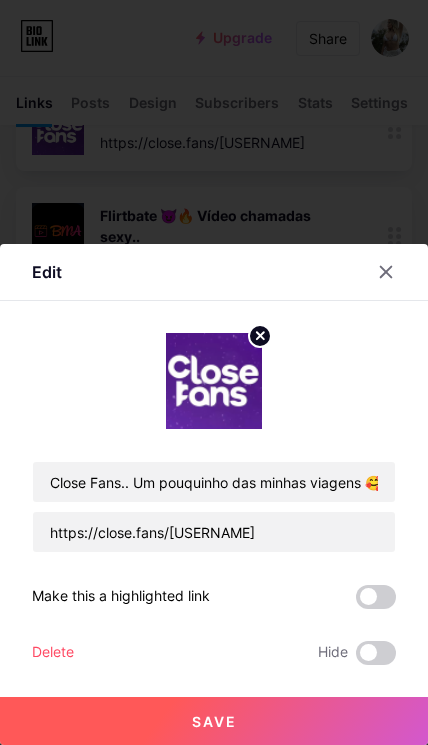 click on "Save" at bounding box center (214, 721) 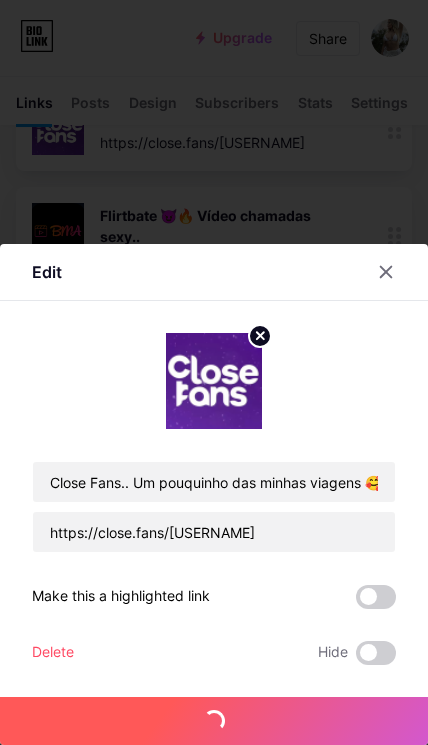 click on "Save" at bounding box center [214, 721] 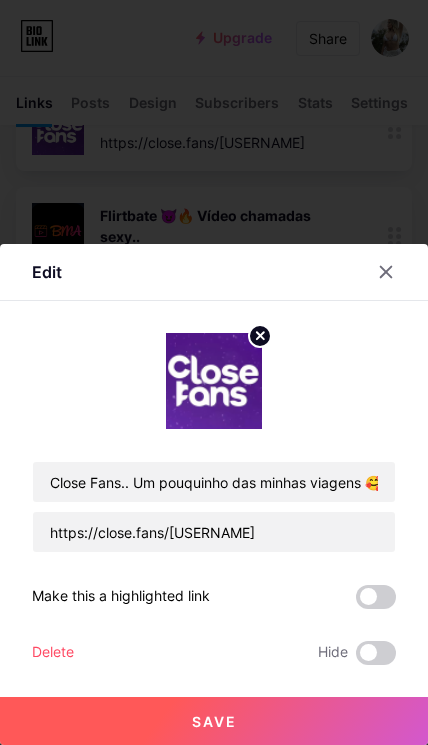 click on "Save" at bounding box center [214, 721] 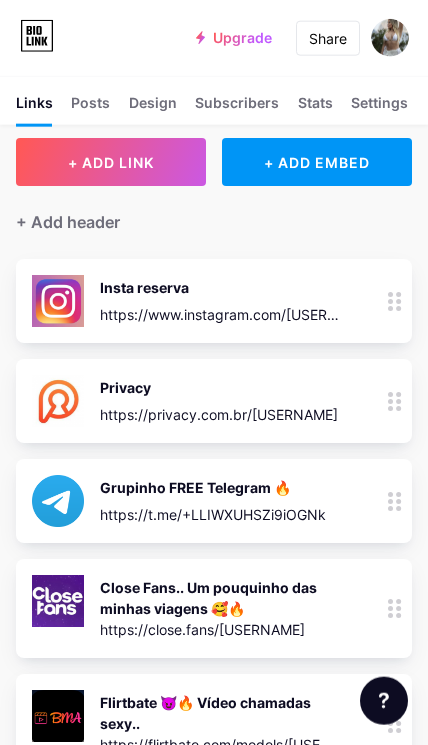 scroll, scrollTop: 0, scrollLeft: 0, axis: both 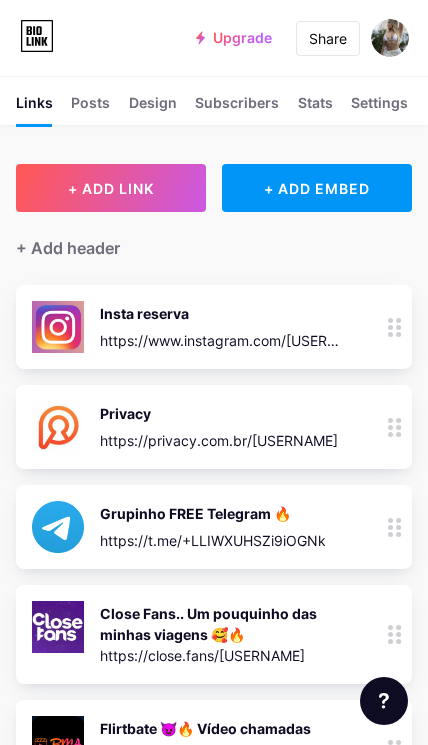 click on "Design" at bounding box center (153, 108) 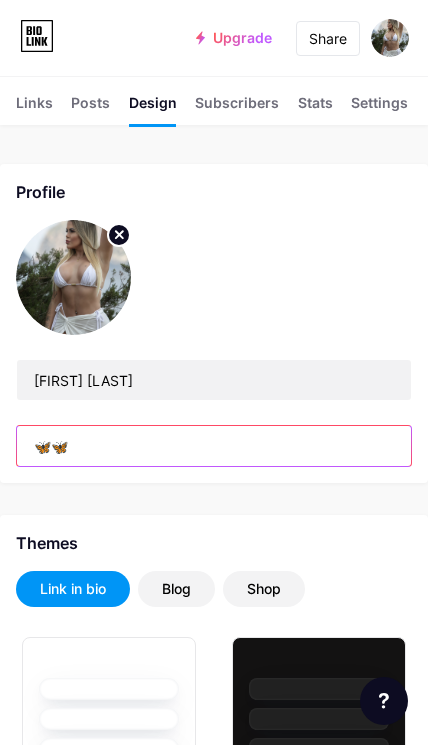 click on "🦋🦋" at bounding box center (214, 446) 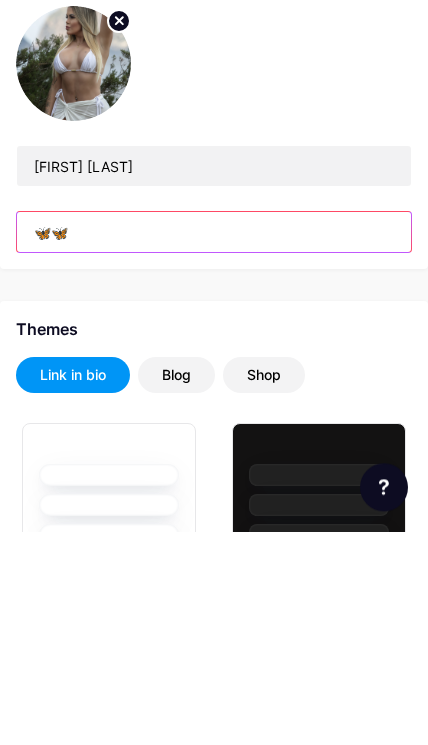 type on "🦋" 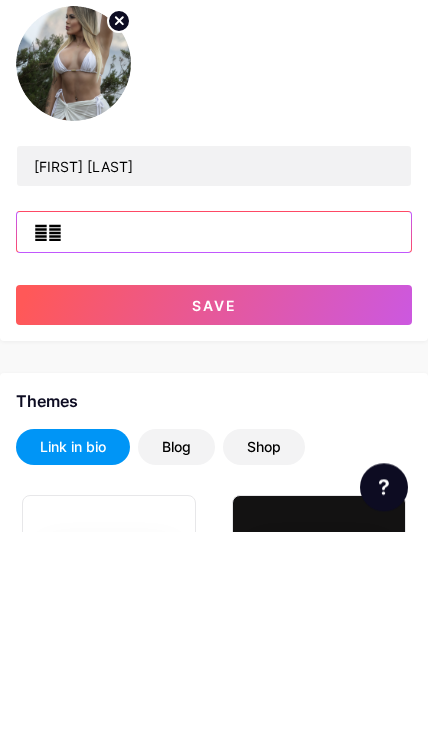 type on "🫶🫶" 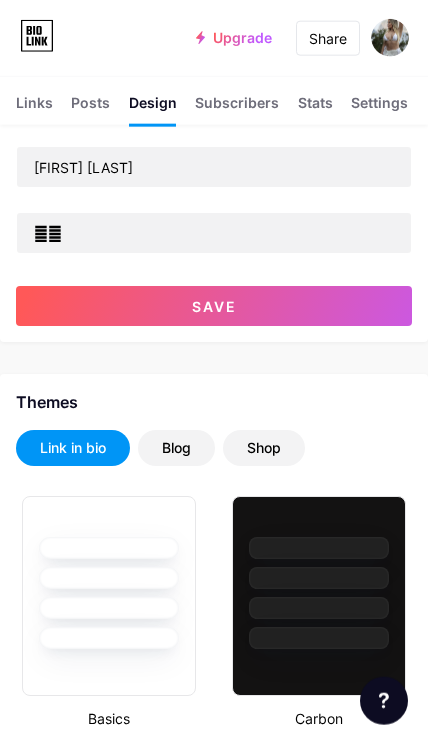 click on "Save" at bounding box center [214, 306] 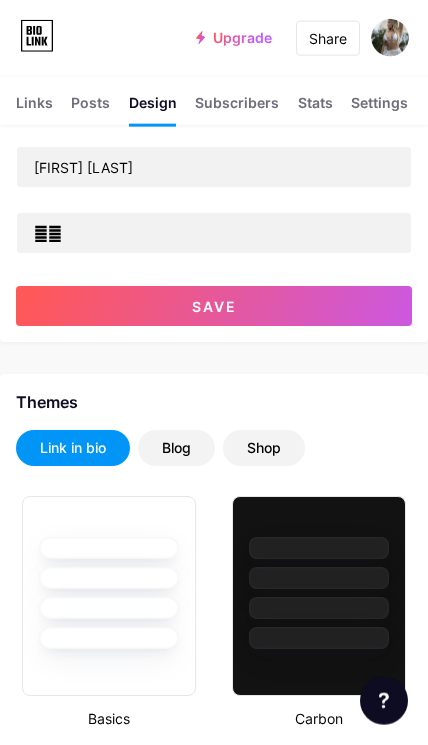 scroll, scrollTop: 214, scrollLeft: 0, axis: vertical 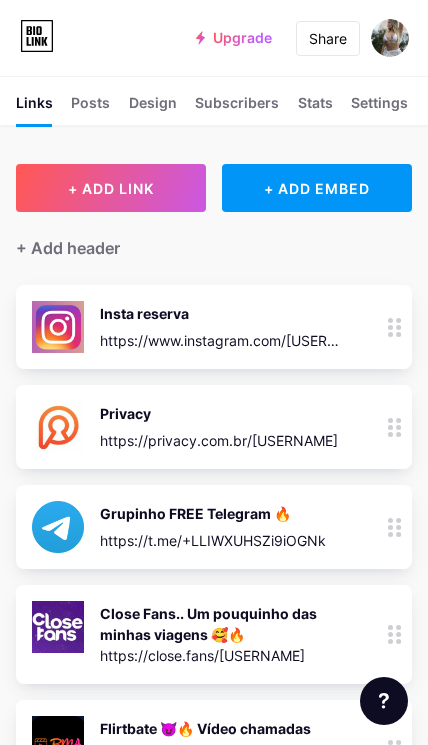 click on "+ ADD LINK" at bounding box center [111, 188] 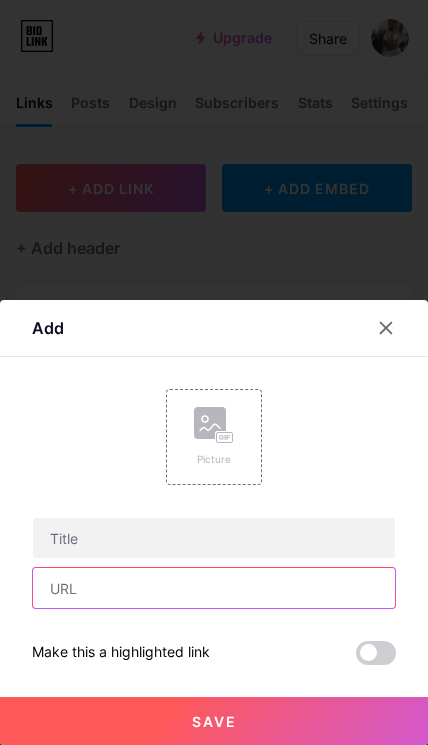click at bounding box center [214, 588] 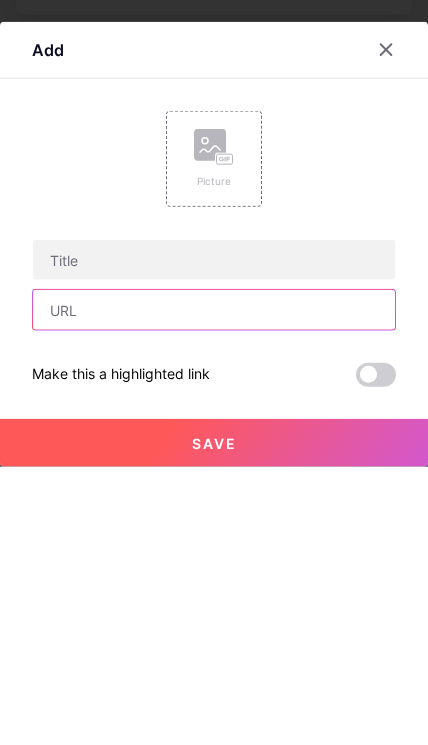 paste on "https://t.me/+BMi17n6fULU3MmE0" 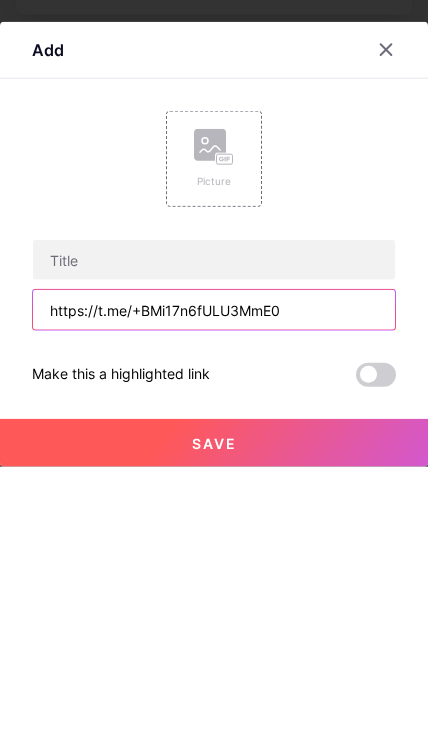 type on "https://t.me/+BMi17n6fULU3MmE0" 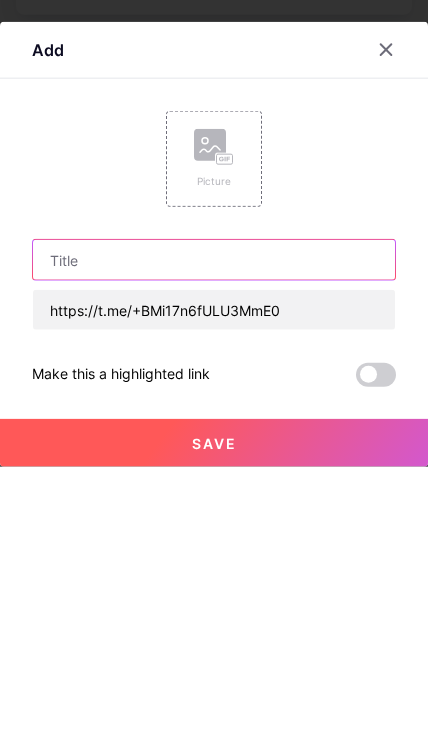 click at bounding box center [214, 538] 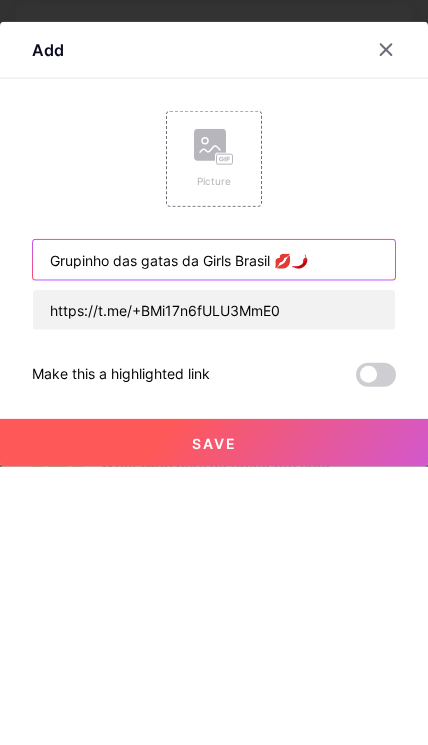 type on "Grupinho das gatas da Girls Brasil 💋🌶️[COUNTRY]" 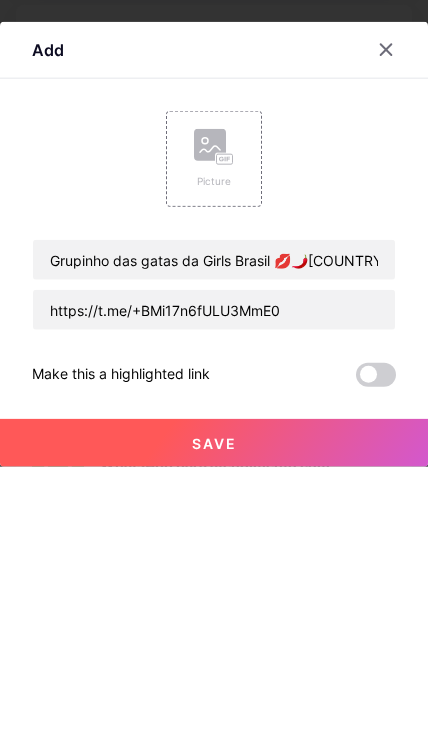 click 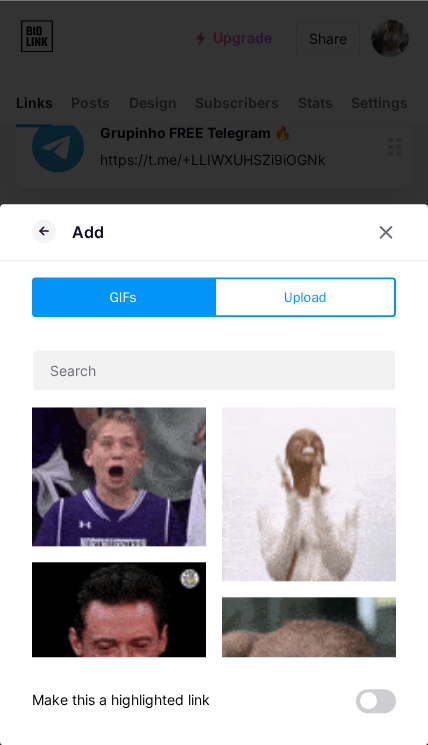 click on "Upload" at bounding box center (305, 297) 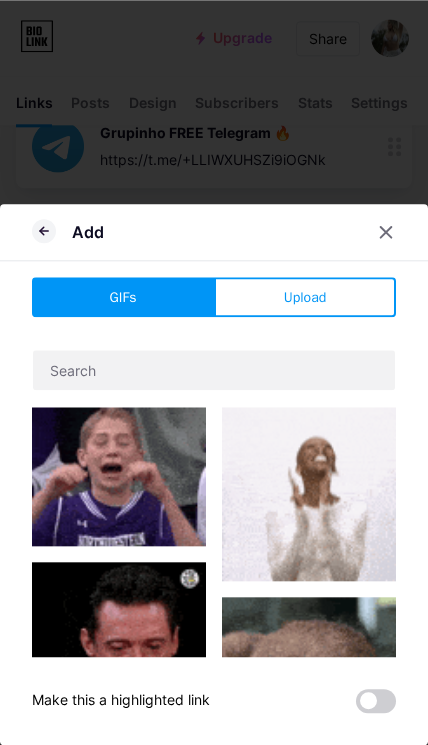 scroll, scrollTop: 381, scrollLeft: 0, axis: vertical 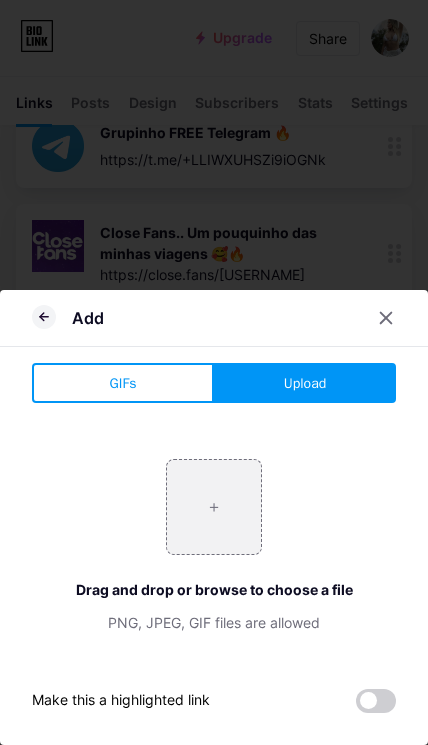 click at bounding box center [214, 507] 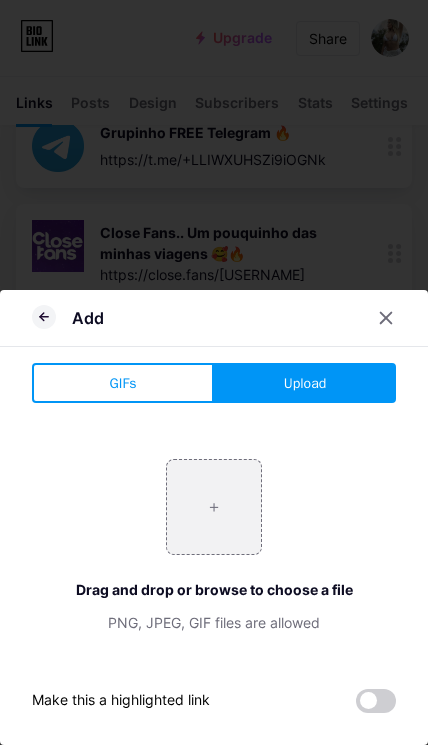 type on "C:\fakepath\B69EE66B-BC3C-4ED8-B20A-711D572C4ED1.jpeg" 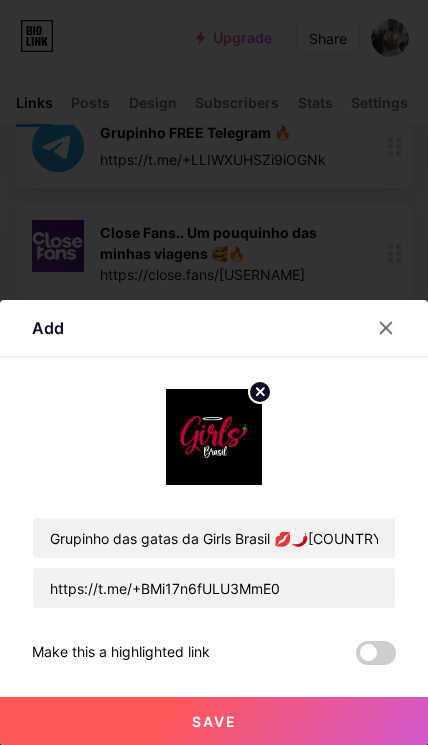 click on "Save" at bounding box center [214, 721] 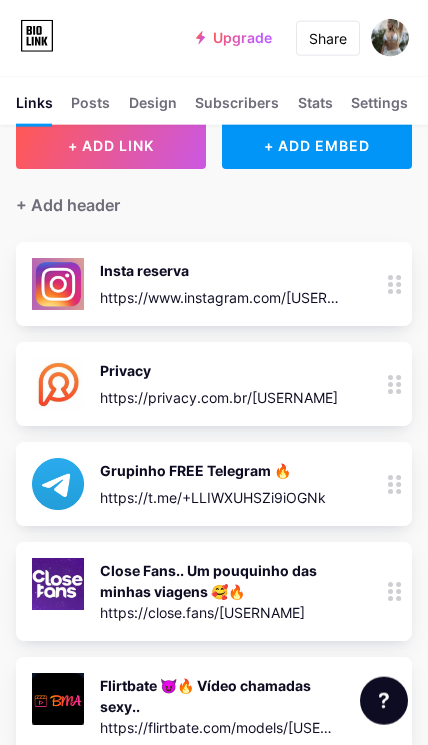 scroll, scrollTop: 0, scrollLeft: 0, axis: both 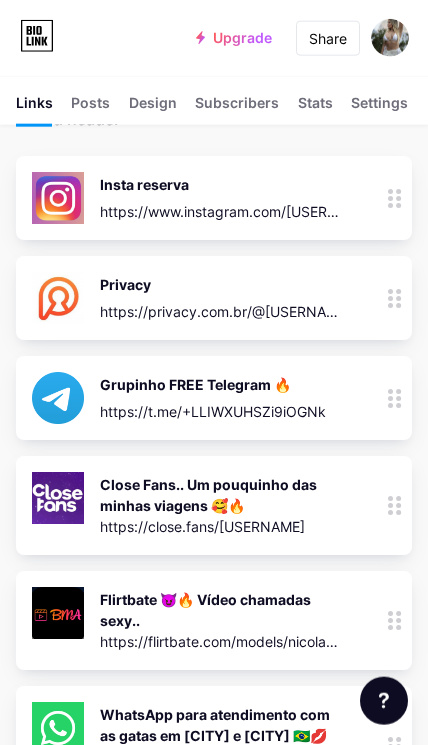 click on "Close Fans.. Um pouquinho das minhas viagens 🥰🔥" at bounding box center [220, 495] 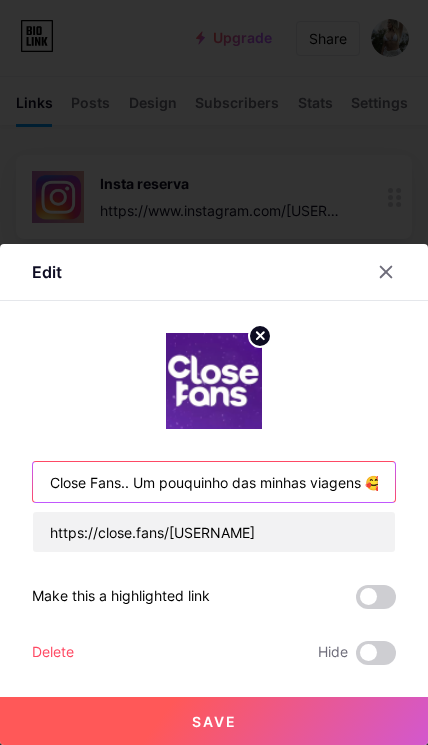 click on "Close Fans.. Um pouquinho das minhas viagens 🥰🔥" at bounding box center [214, 482] 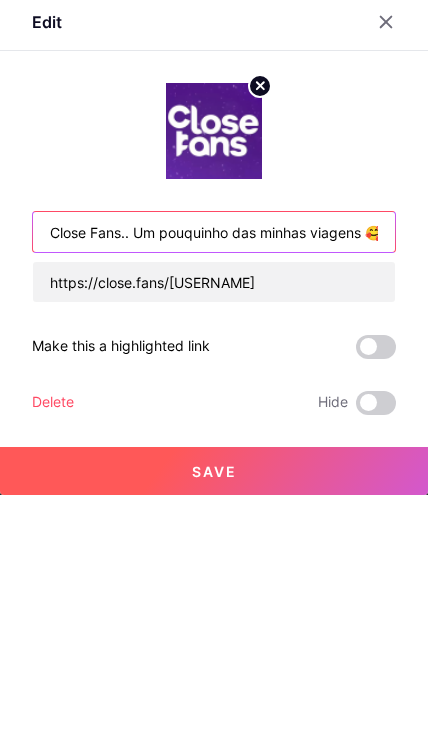click on "Close Fans.. Um pouquinho das minhas viagens 🥰🔥" at bounding box center [214, 482] 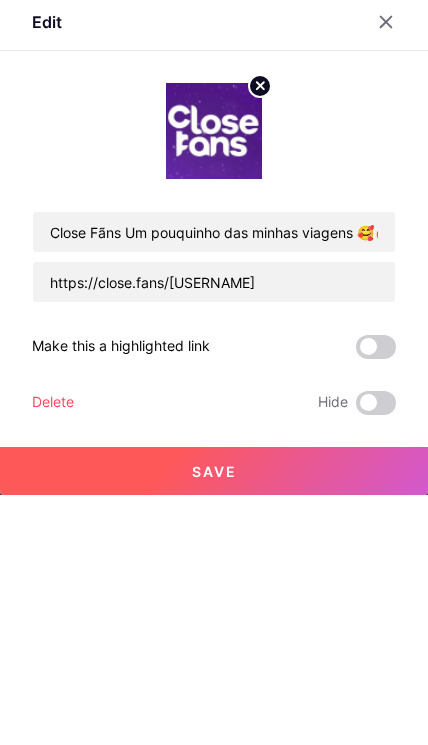 scroll, scrollTop: 379, scrollLeft: 0, axis: vertical 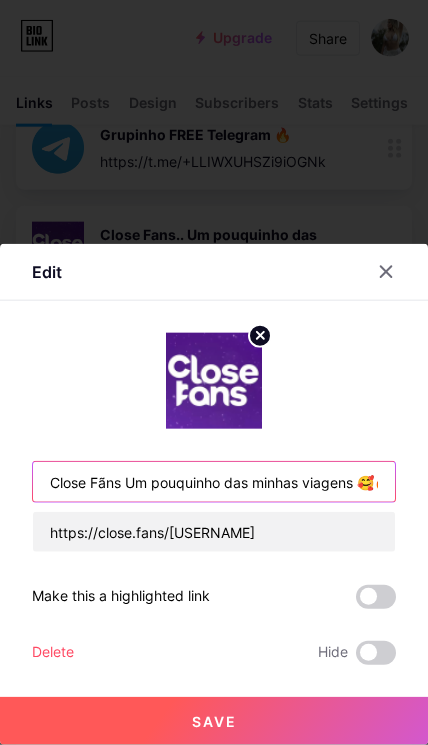 click on "Close Fãns Um pouquinho das minhas viagens 🥰🔥" at bounding box center (214, 482) 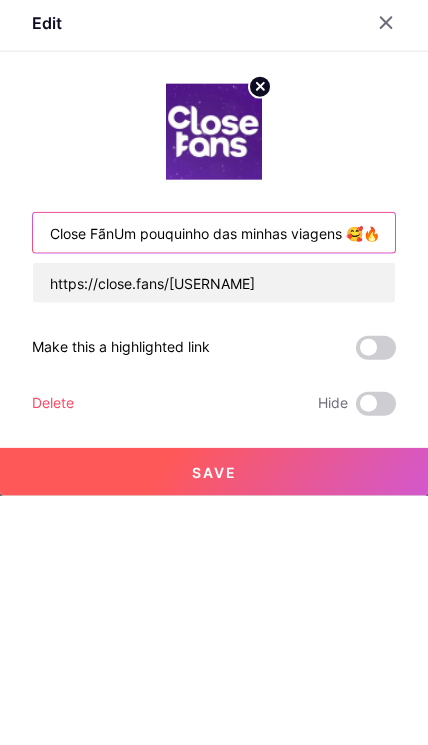 type on "Close FãUm pouquinho das minhas viagens 🥰🔥" 